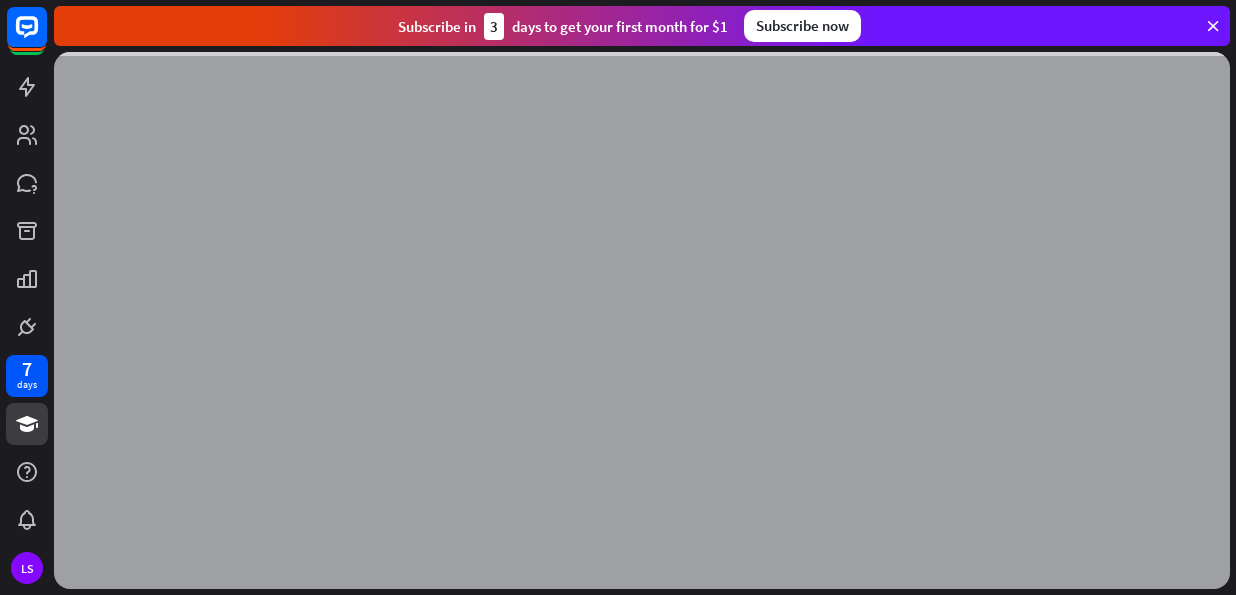 scroll, scrollTop: 0, scrollLeft: 0, axis: both 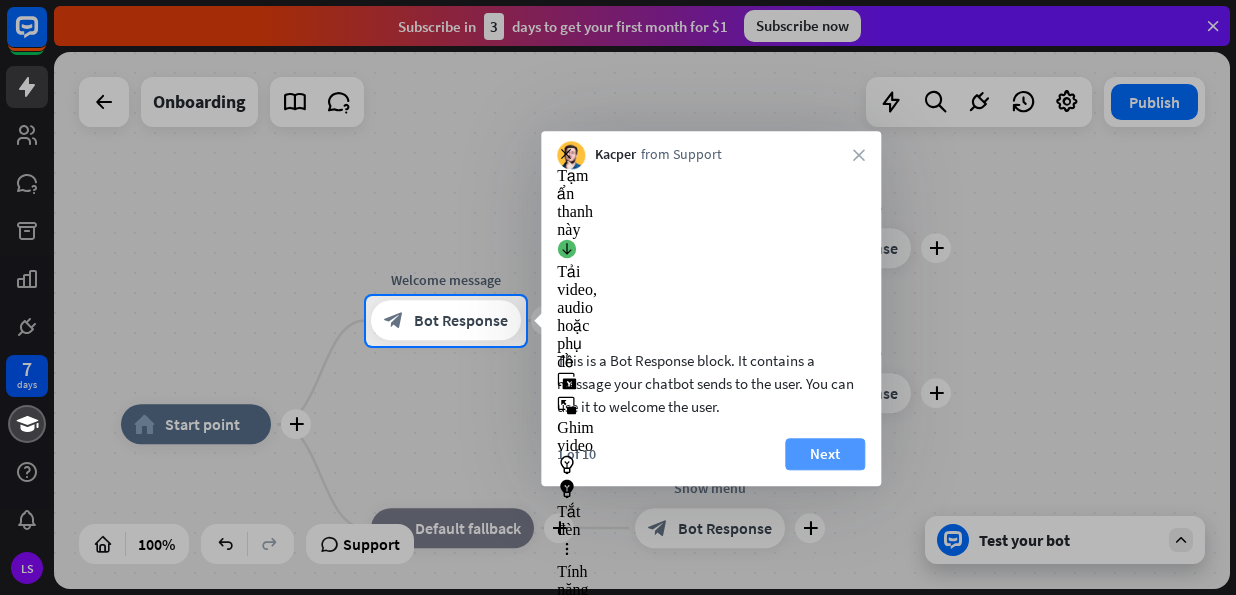 click on "Next" at bounding box center [825, 454] 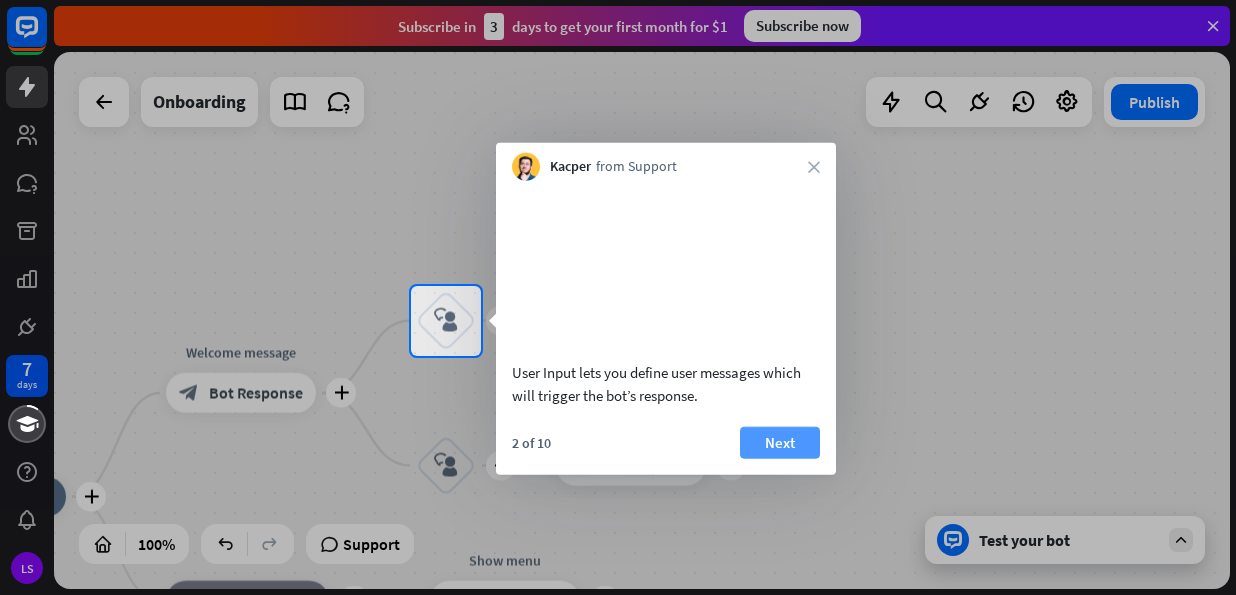 click on "Next" at bounding box center (780, 442) 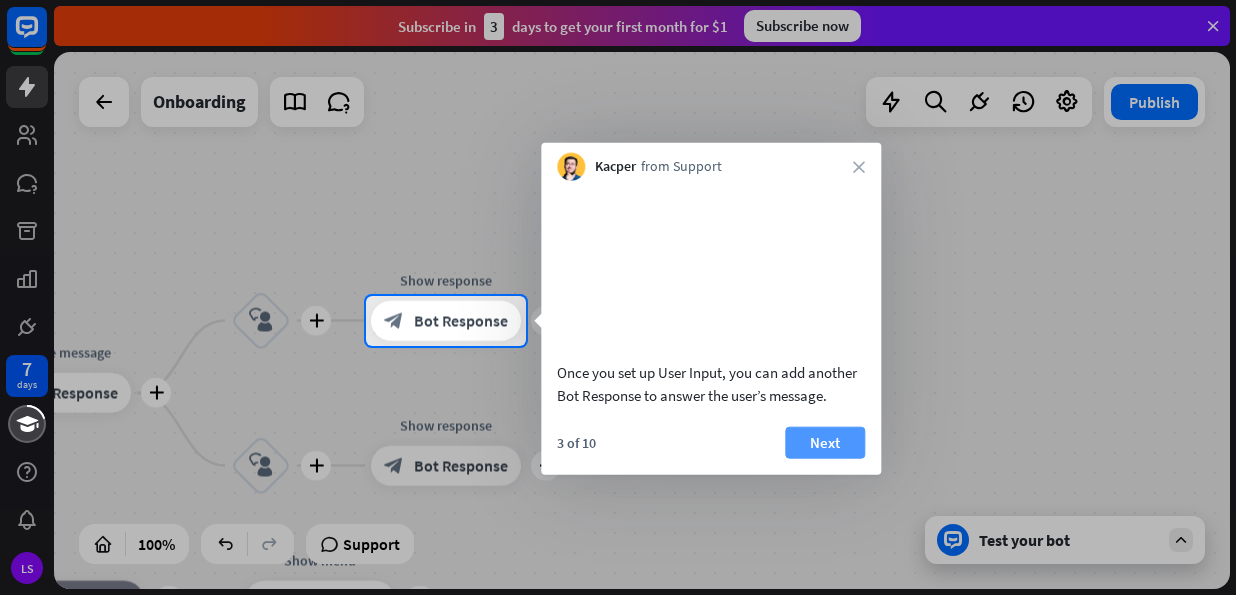 click on "Next" at bounding box center (825, 442) 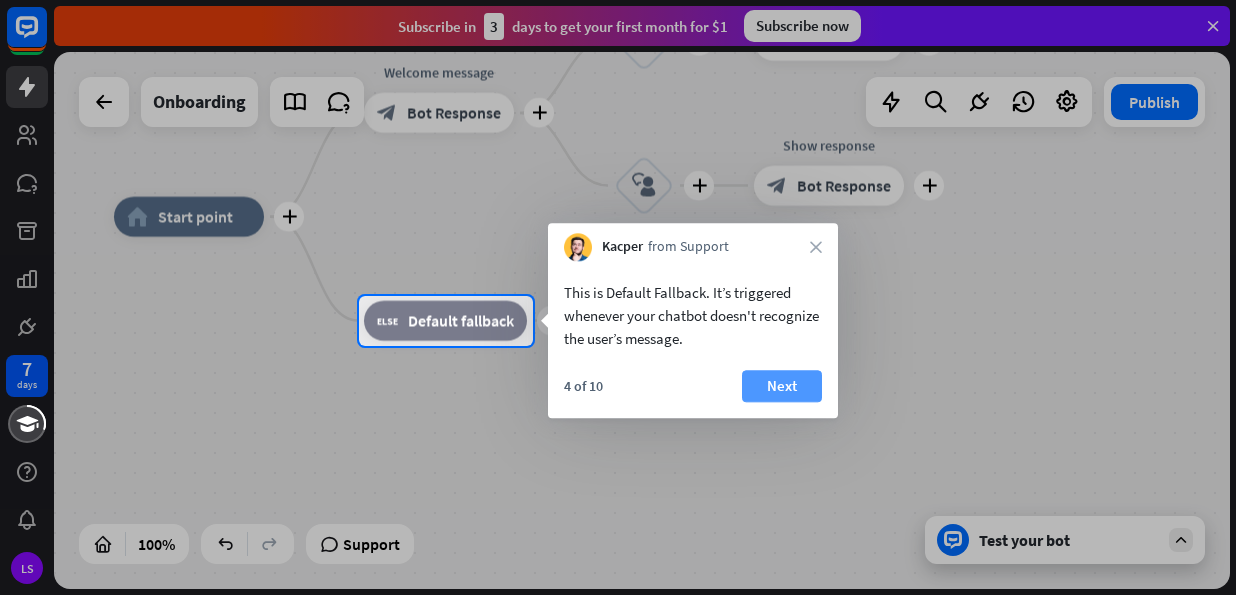 click on "Next" at bounding box center [782, 386] 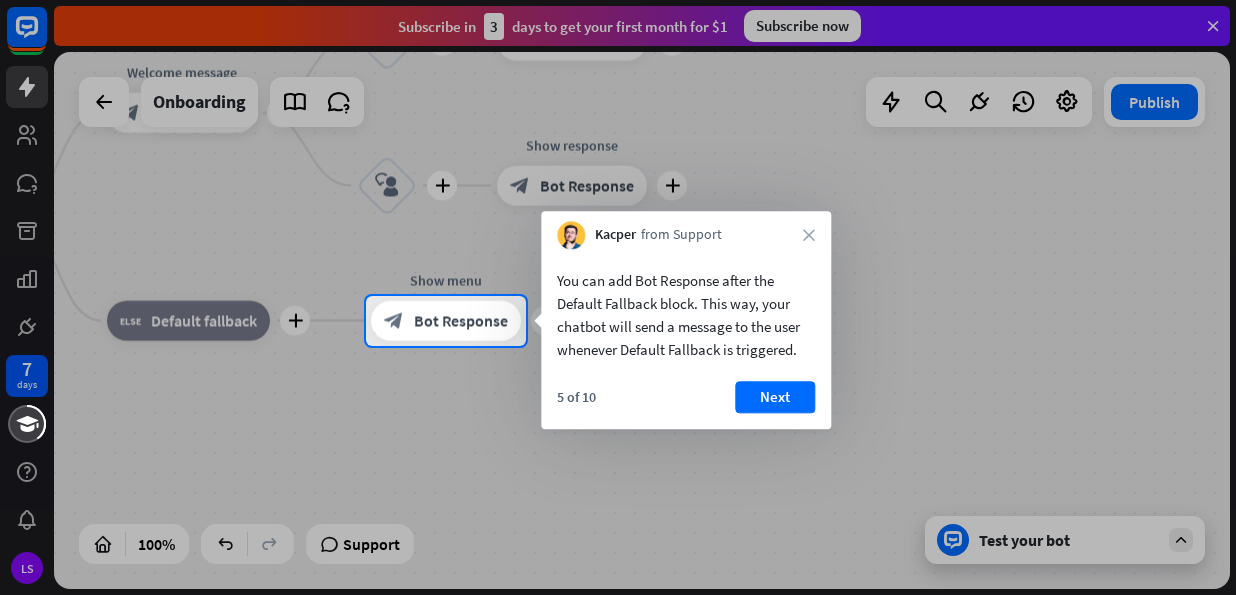 click on "Next" at bounding box center [775, 397] 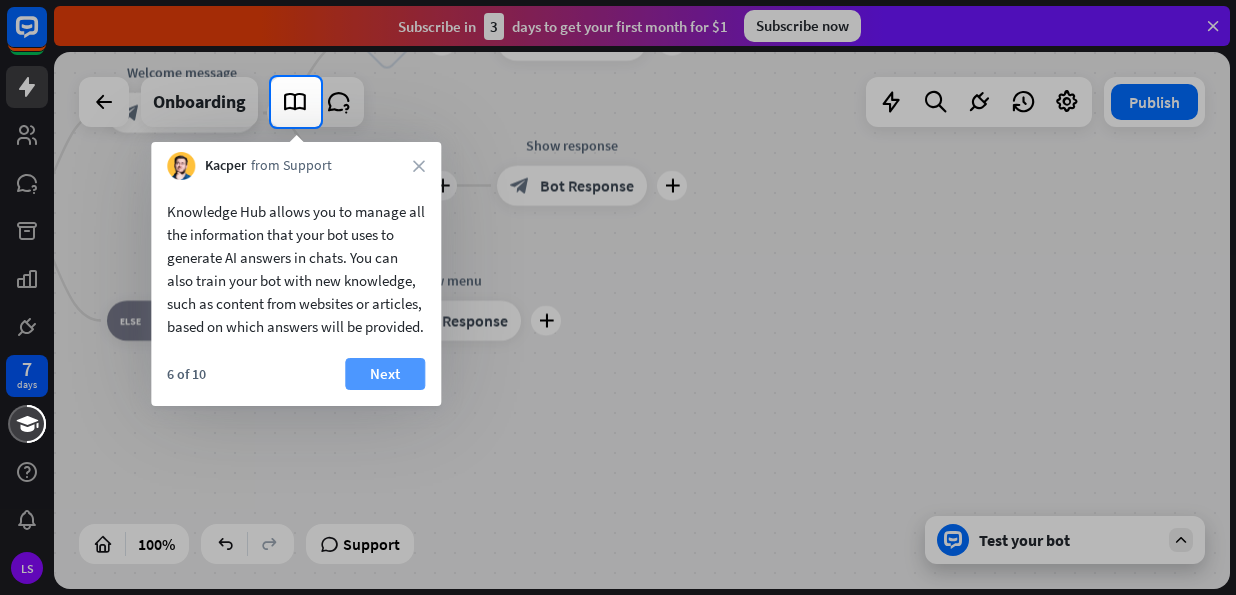 click on "Next" at bounding box center [385, 374] 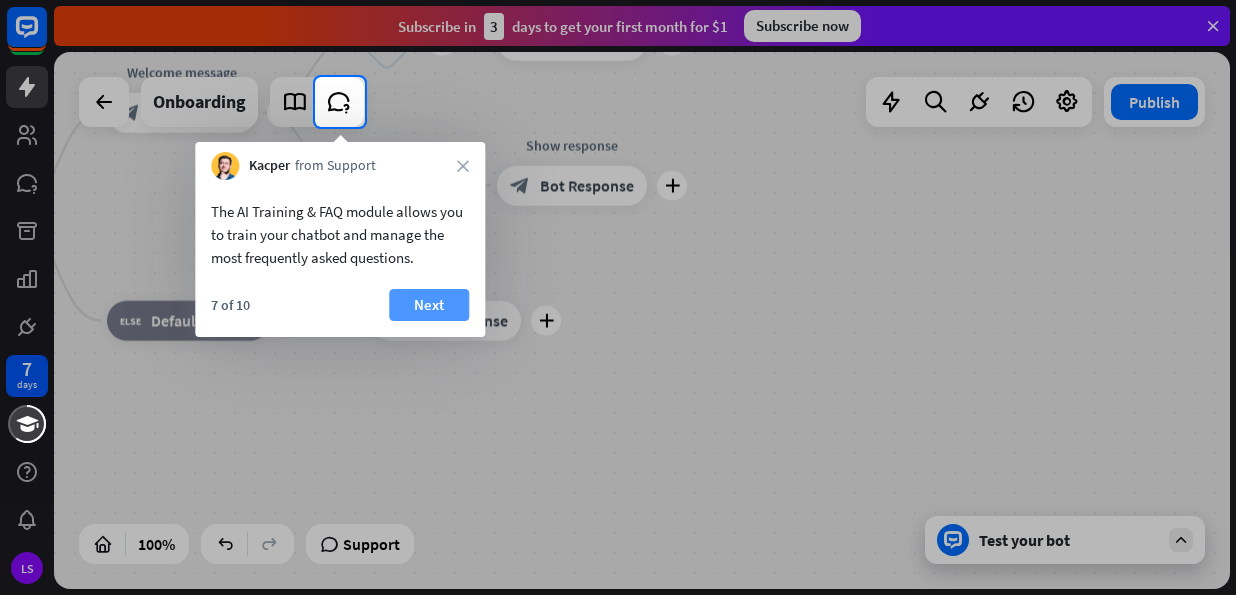 click on "Next" at bounding box center [429, 305] 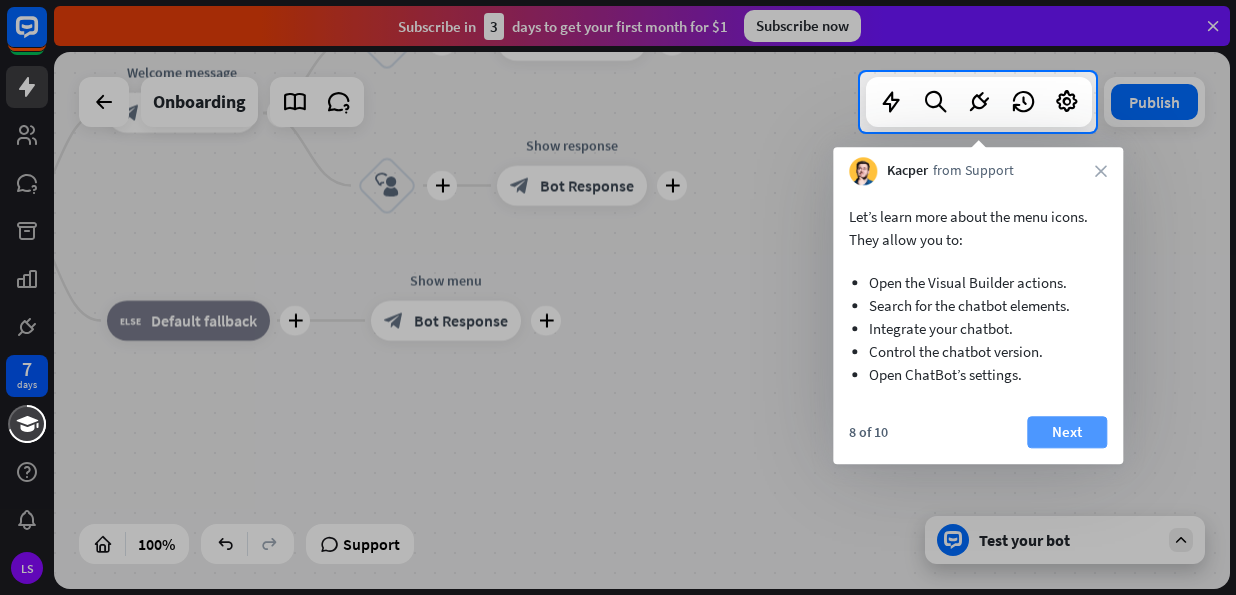 click on "Next" at bounding box center (1067, 432) 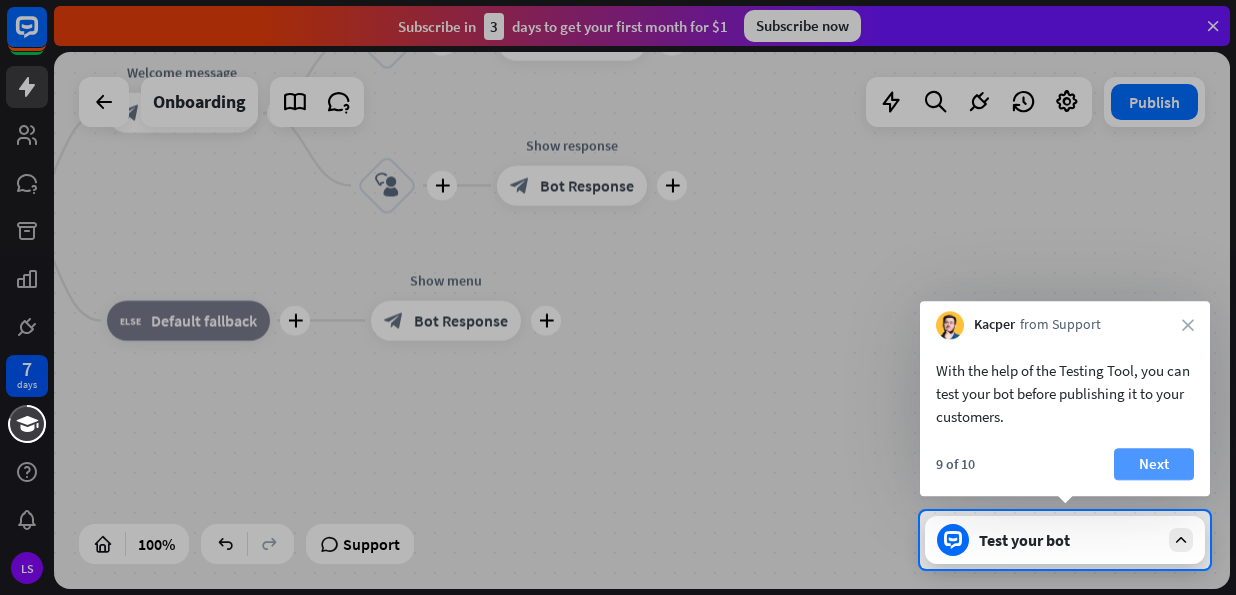 click on "Next" at bounding box center (1154, 464) 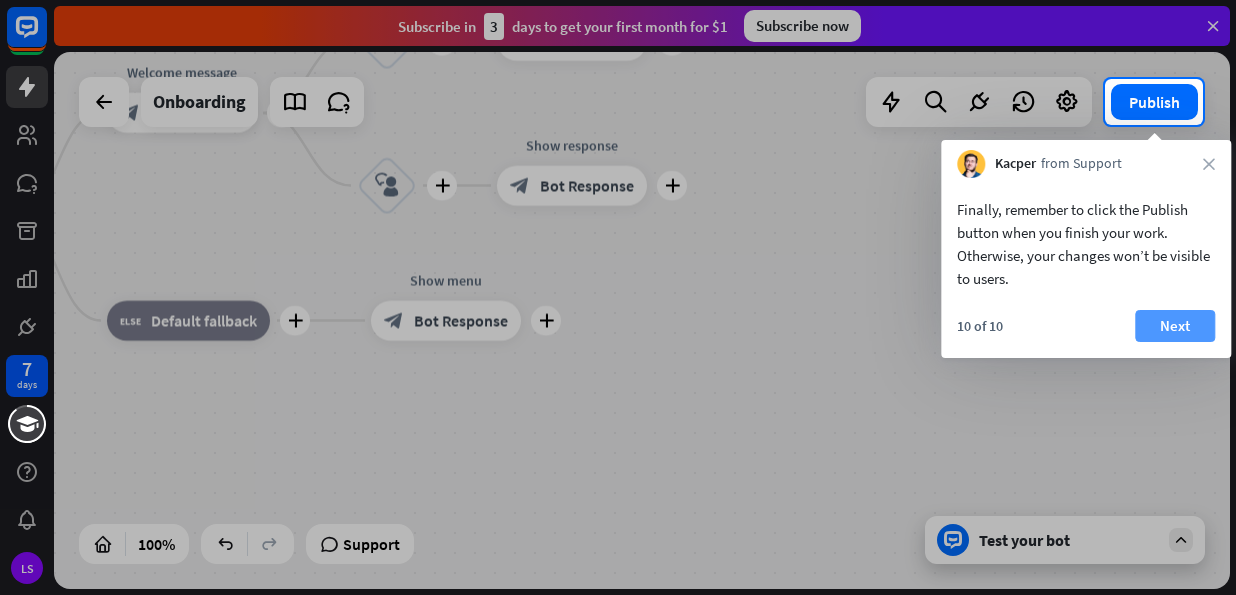 click on "Next" at bounding box center (1175, 326) 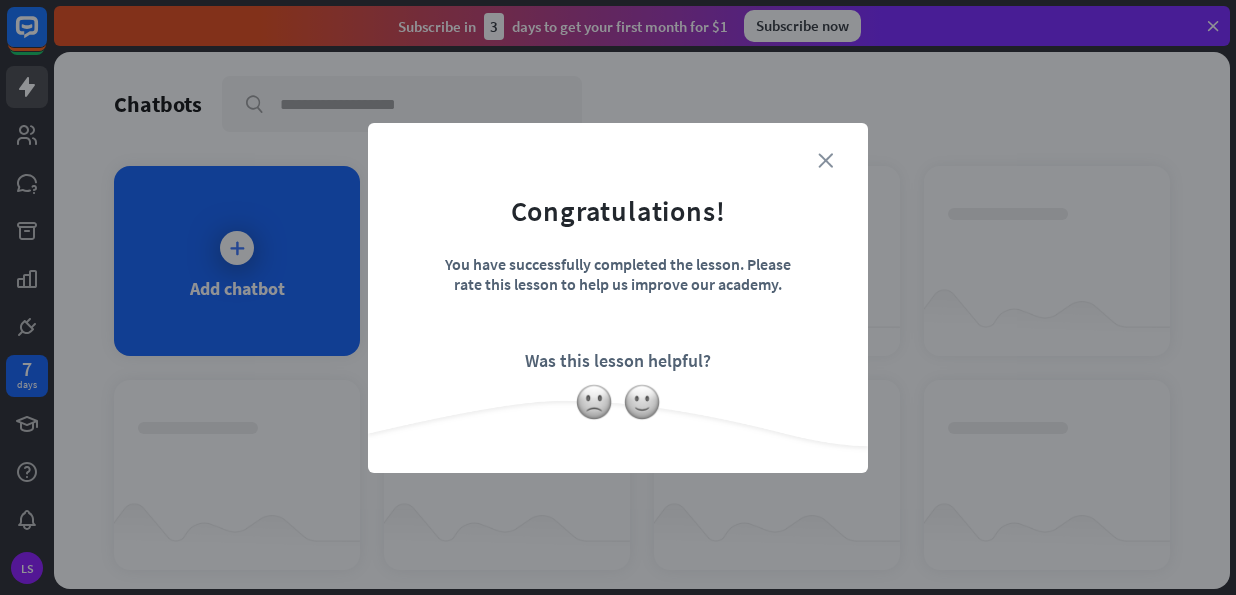 click on "close" at bounding box center [825, 160] 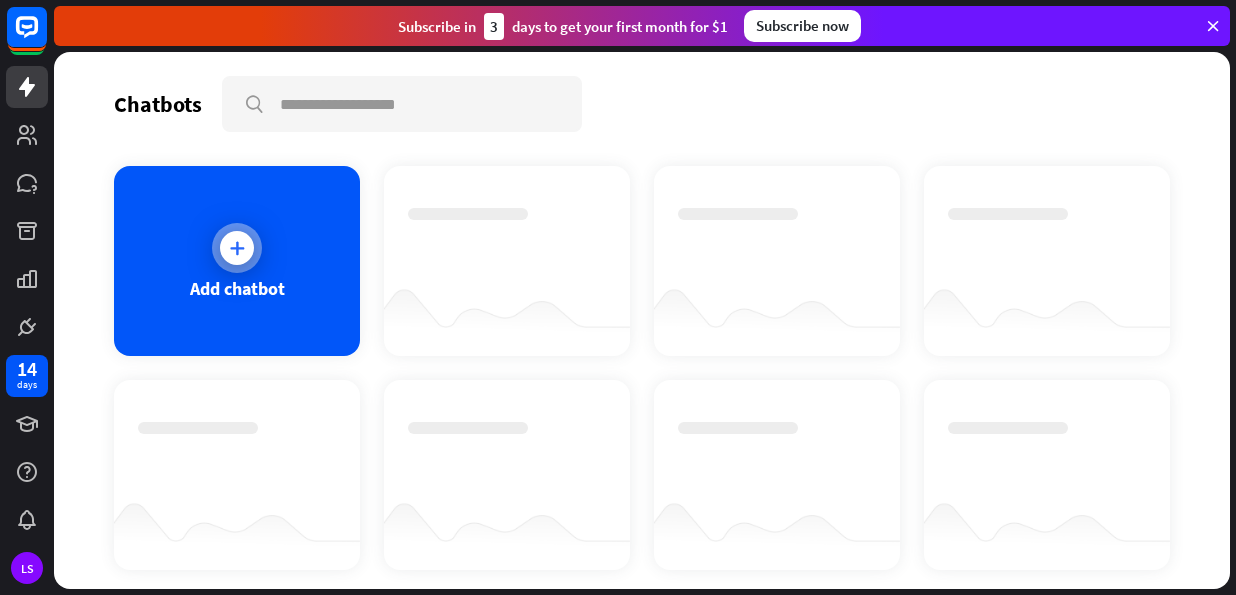 click at bounding box center [237, 248] 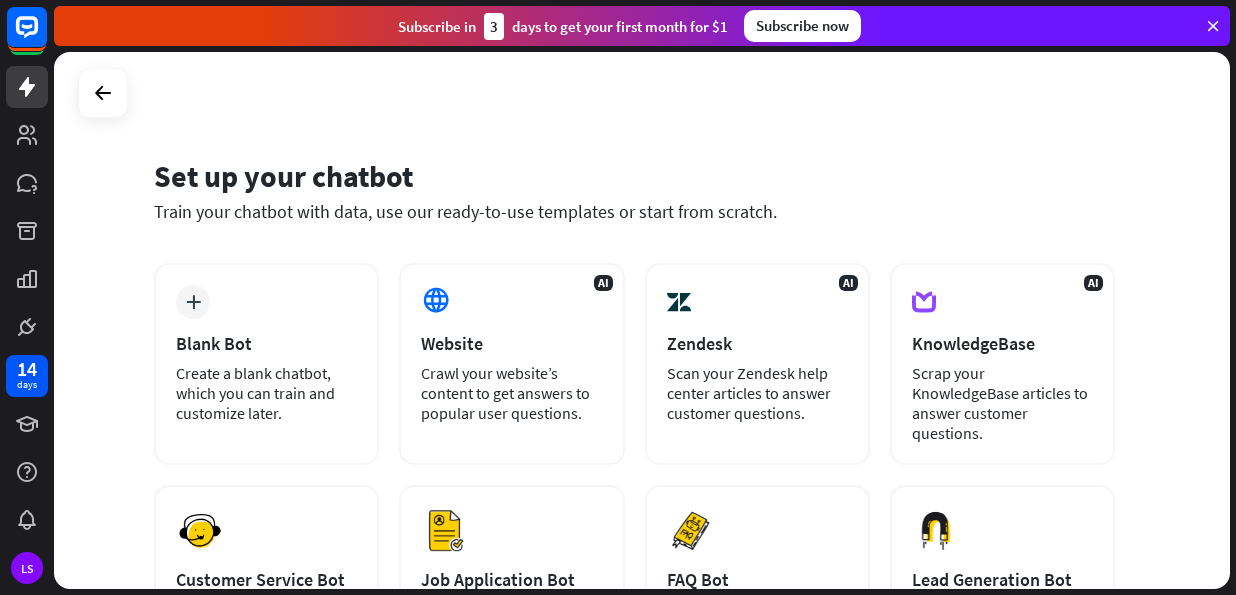 click on "Subscribe now" at bounding box center (802, 26) 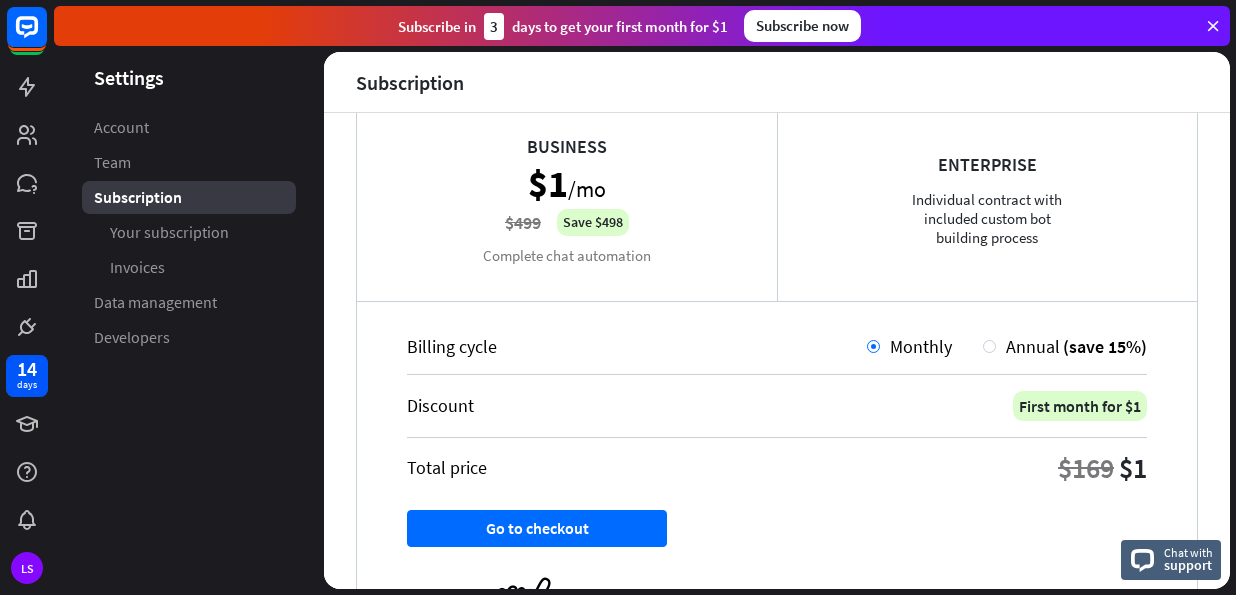 scroll, scrollTop: 0, scrollLeft: 0, axis: both 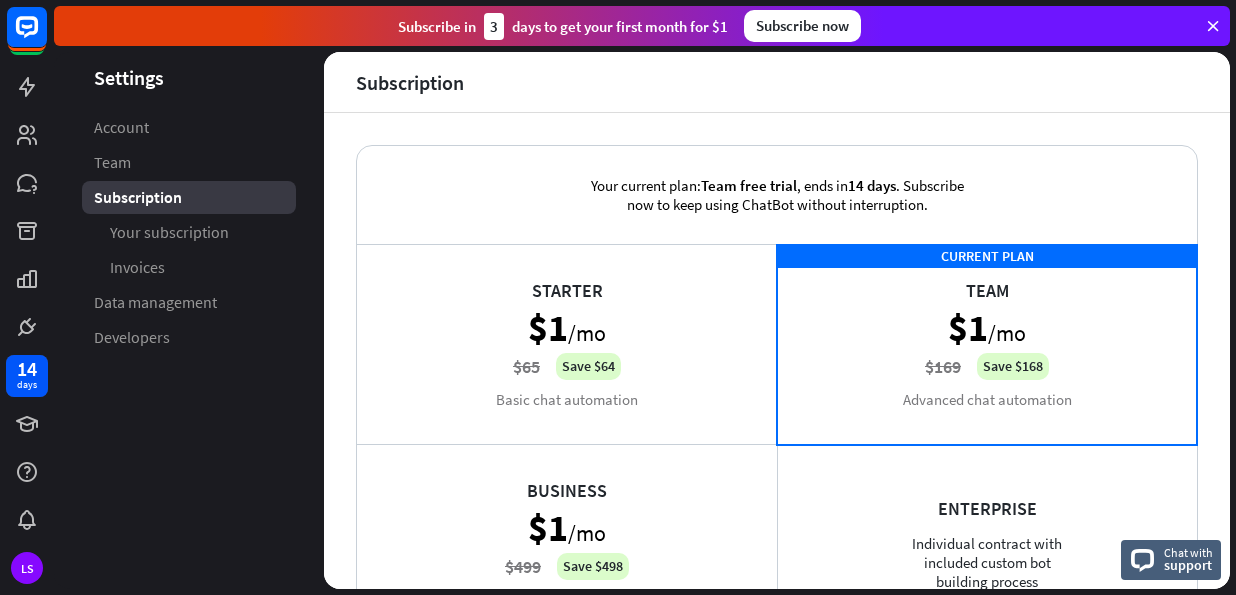 click on "Settings" at bounding box center [189, 77] 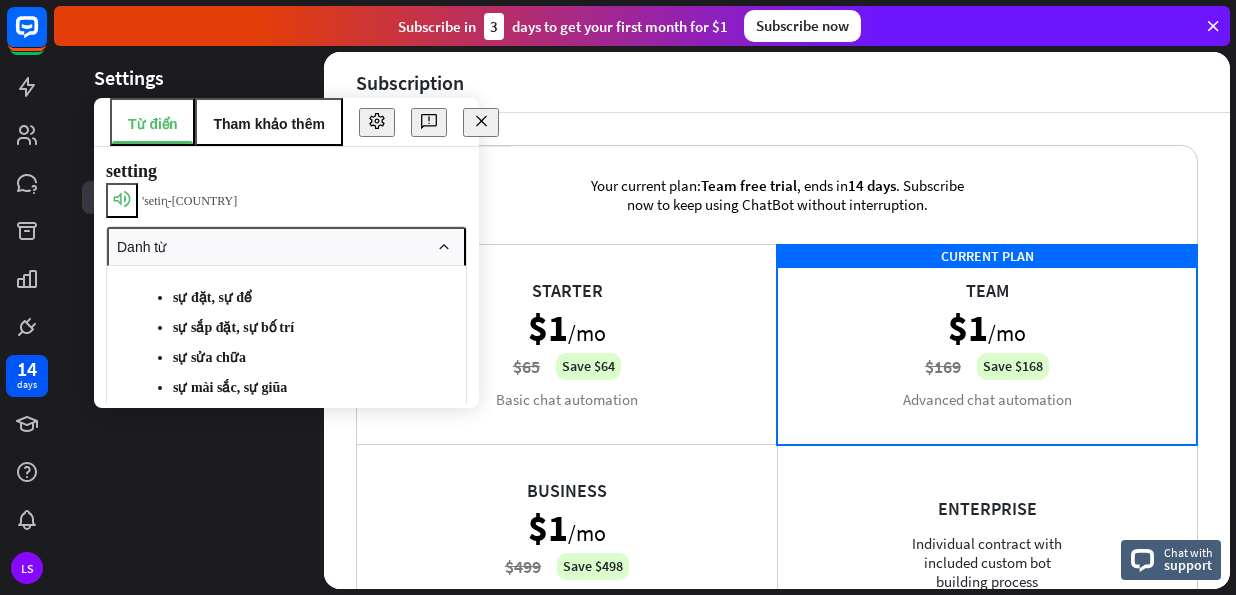 click on "Settings
Account
Team
Subscription
Your subscription
Invoices
Data management
Developers" at bounding box center (189, 320) 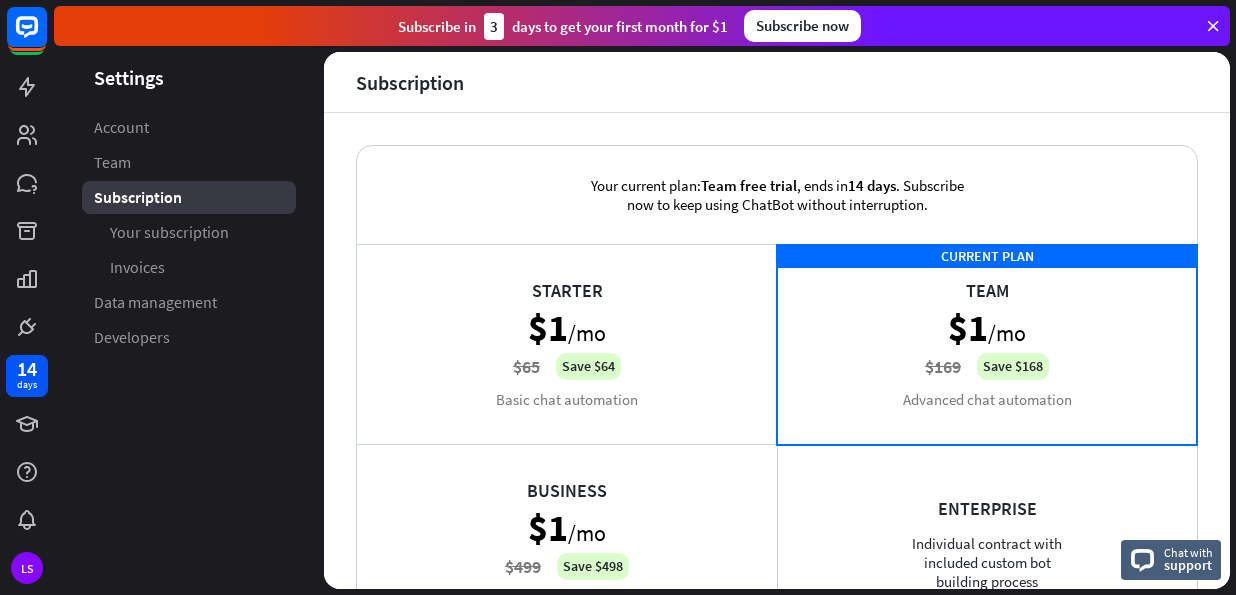 click on "Subscription" at bounding box center [777, 82] 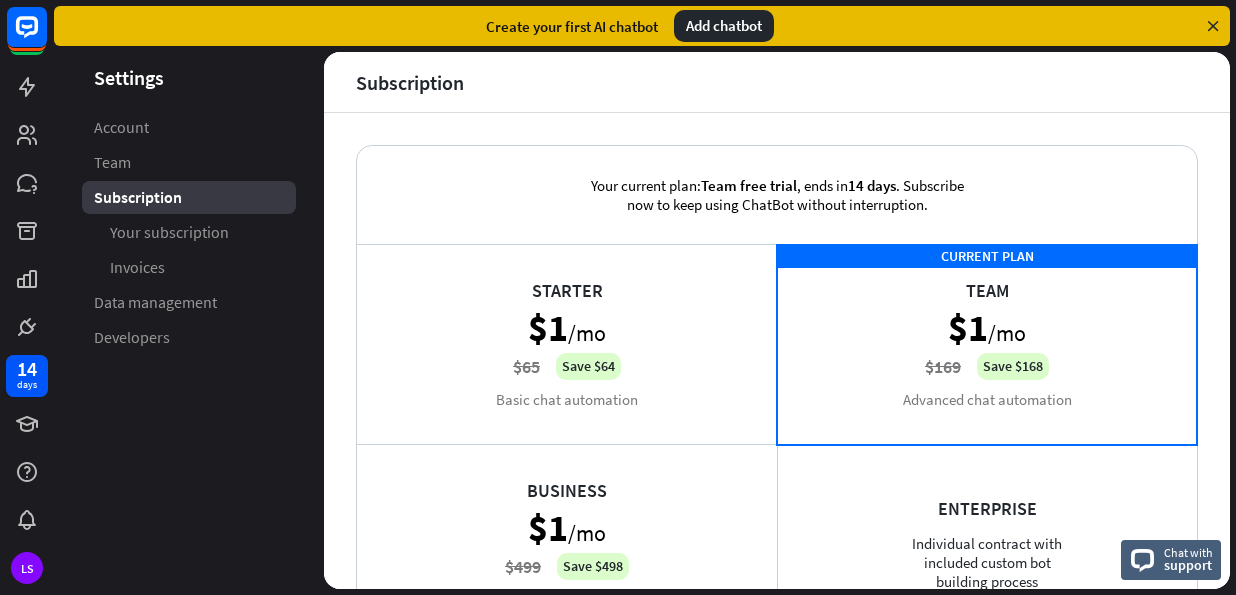 click at bounding box center [1213, 26] 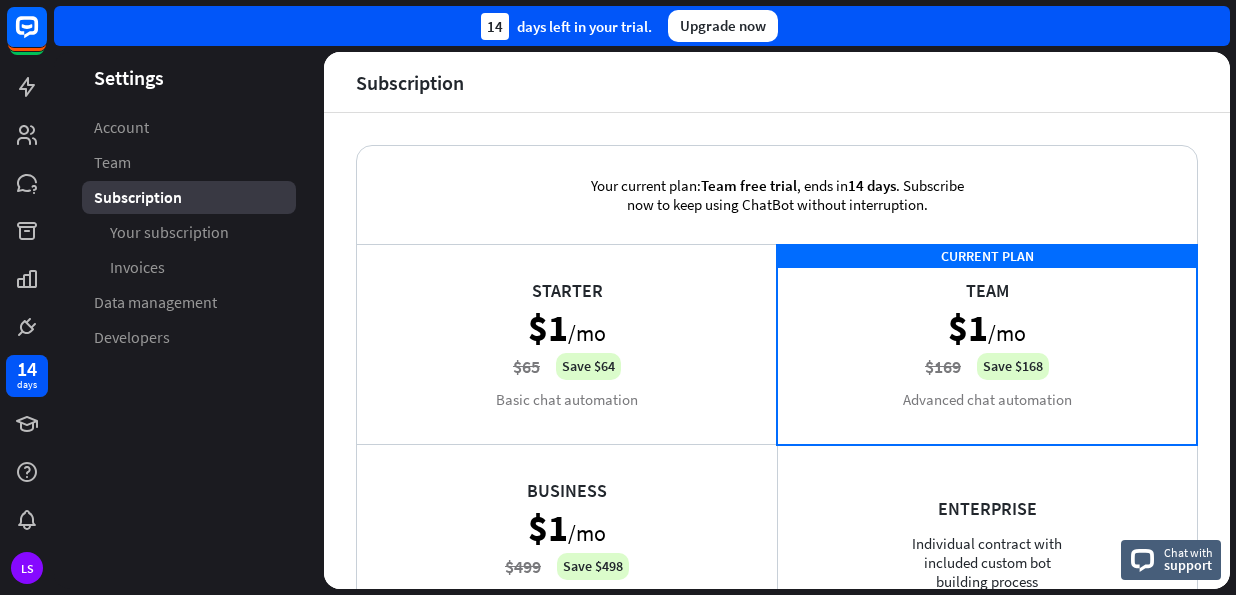 click on "14
days
left in your trial.
Upgrade now" at bounding box center (642, 26) 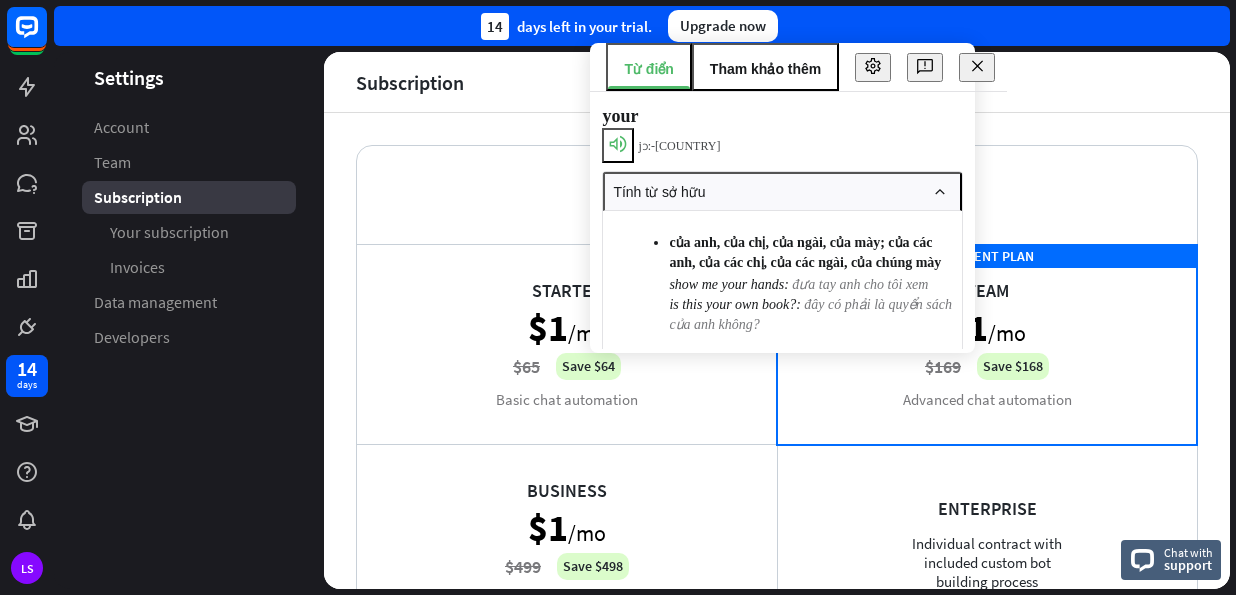 click on "Starter
$1   /mo   $65   Save $64
Basic chat automation" at bounding box center [567, 344] 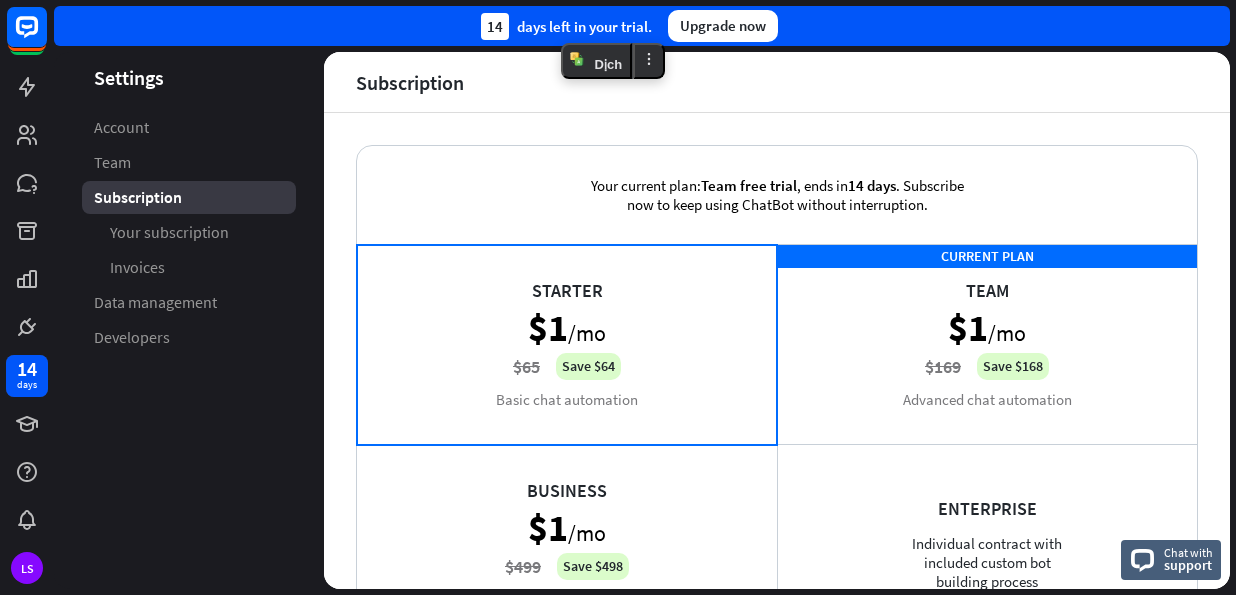 click on "Your current plan:
Team free trial , ends in
14 days .
Subscribe now to keep using ChatBot without interruption." at bounding box center [777, 195] 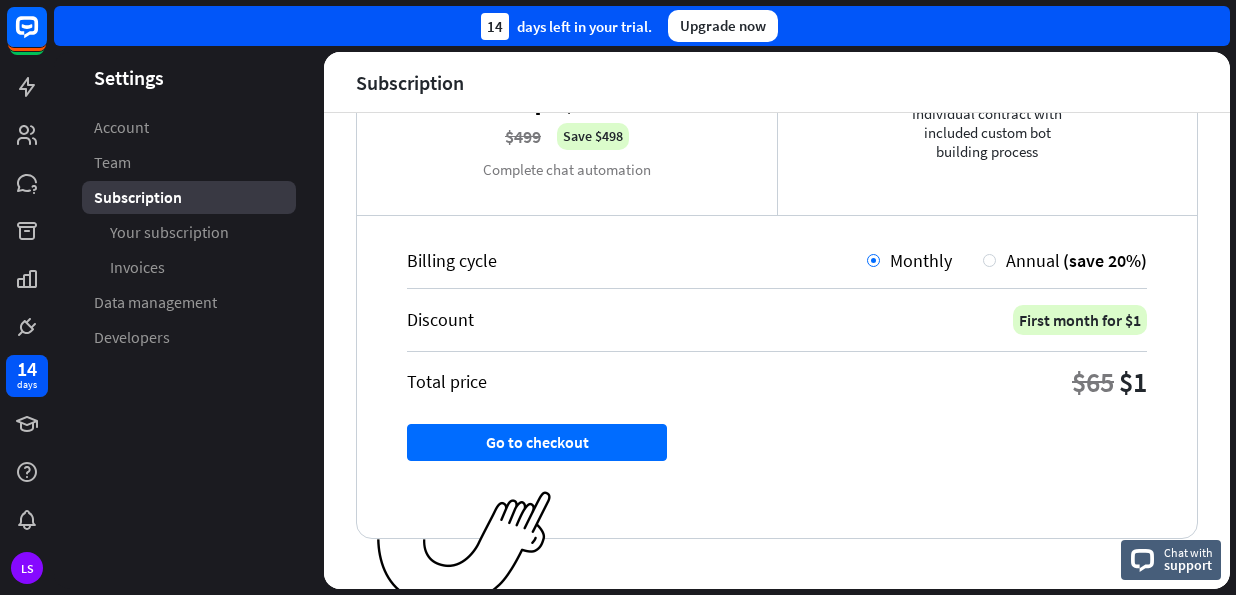 scroll, scrollTop: 448, scrollLeft: 0, axis: vertical 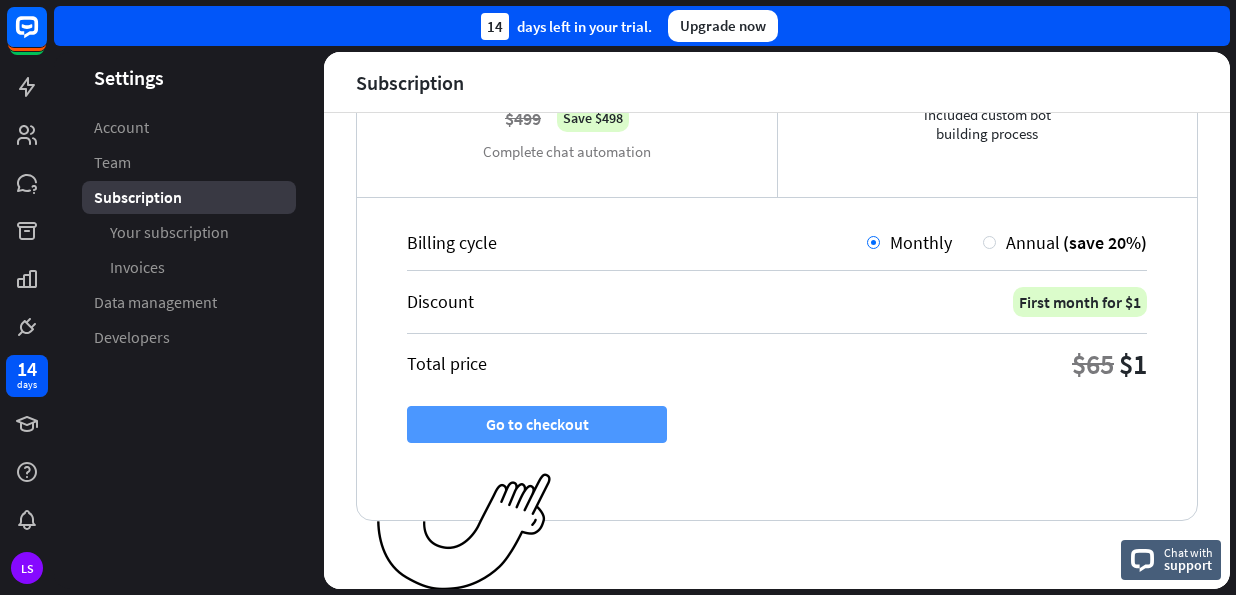 click on "Go to checkout" at bounding box center (537, 424) 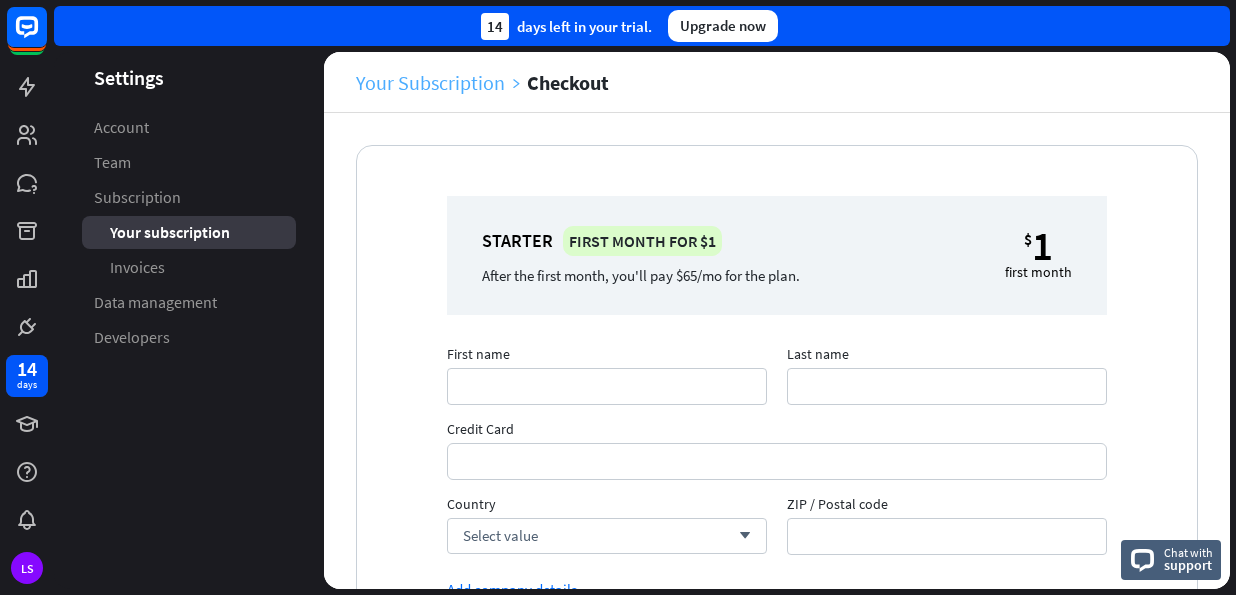 click on "Your Subscription" at bounding box center (441, 82) 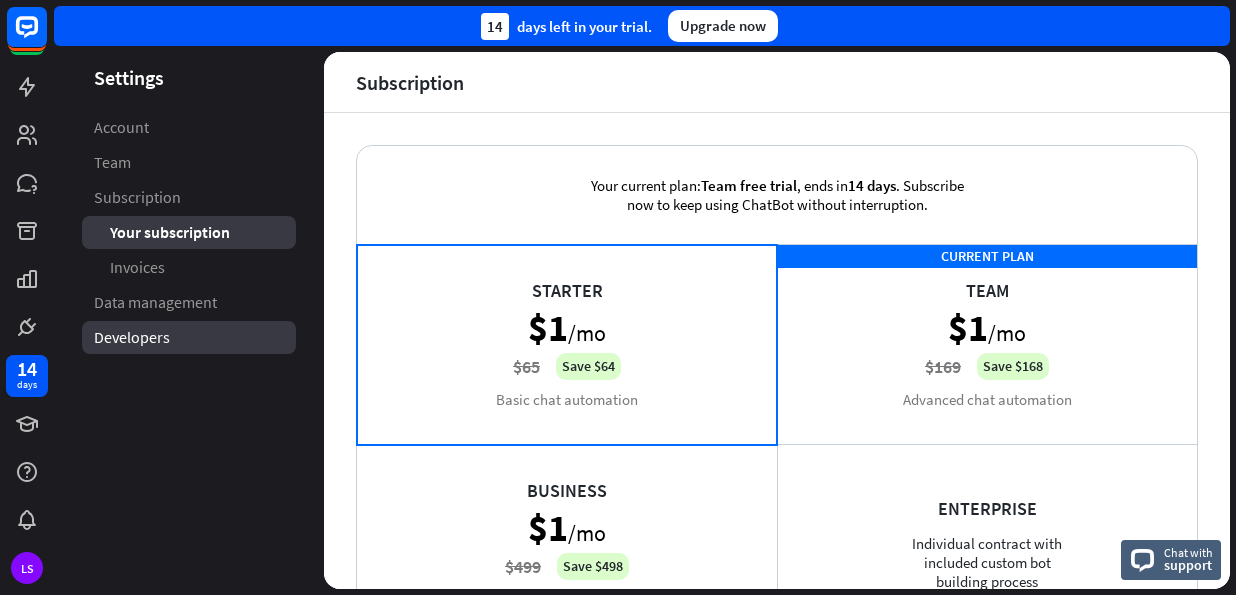click on "Developers" at bounding box center (132, 337) 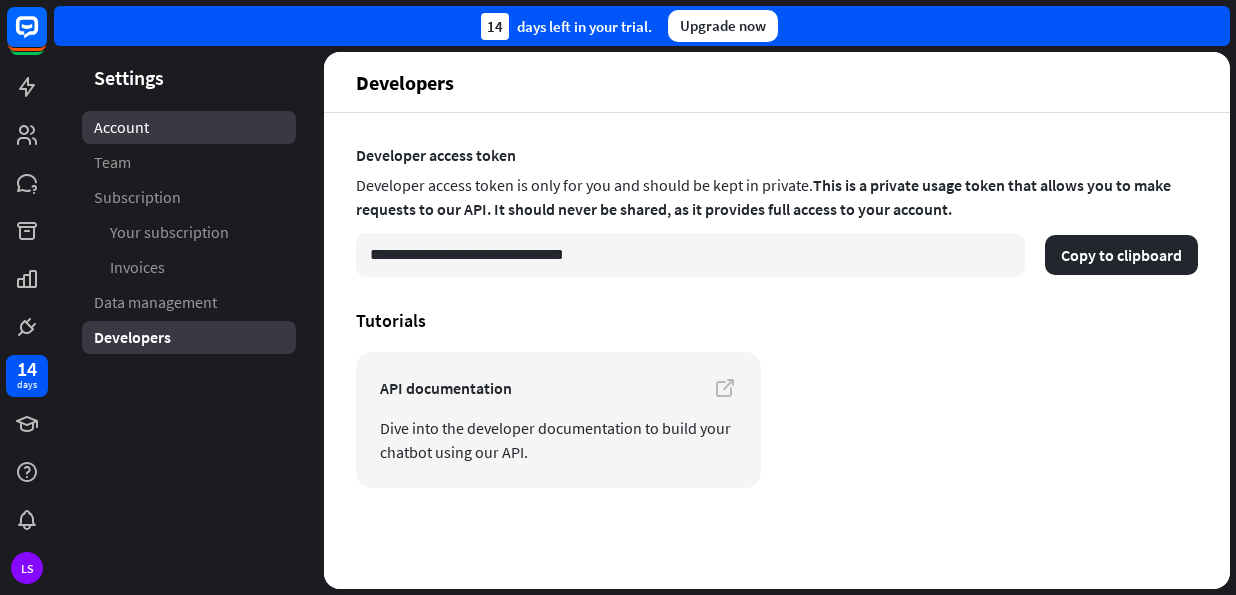 click on "Account" at bounding box center (121, 127) 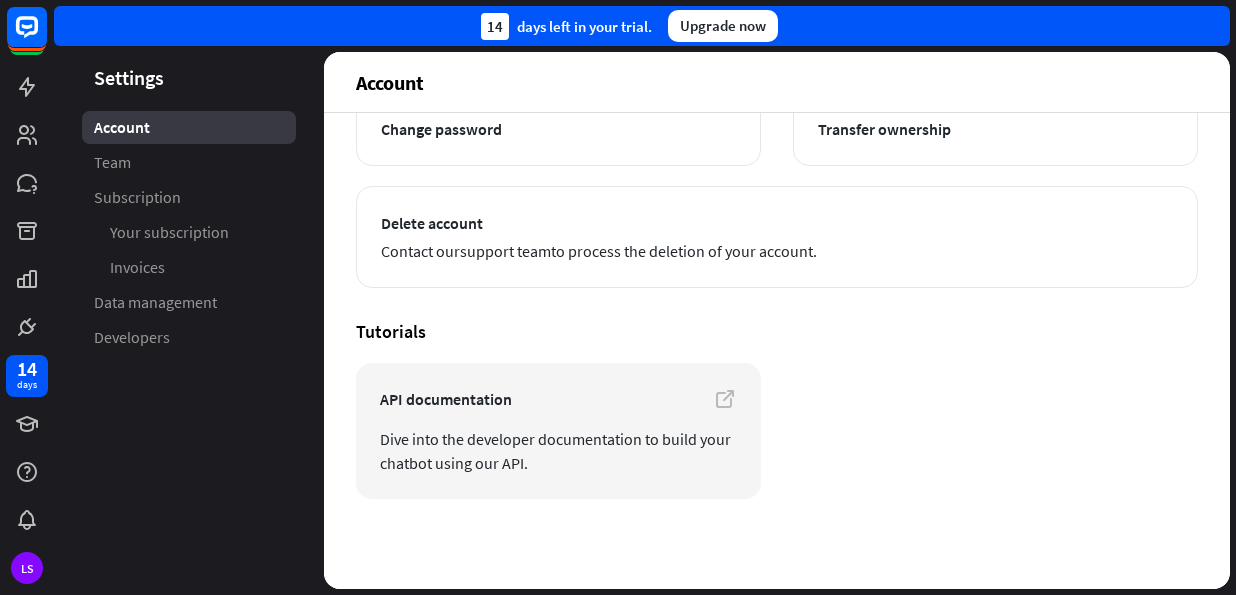 scroll, scrollTop: 0, scrollLeft: 0, axis: both 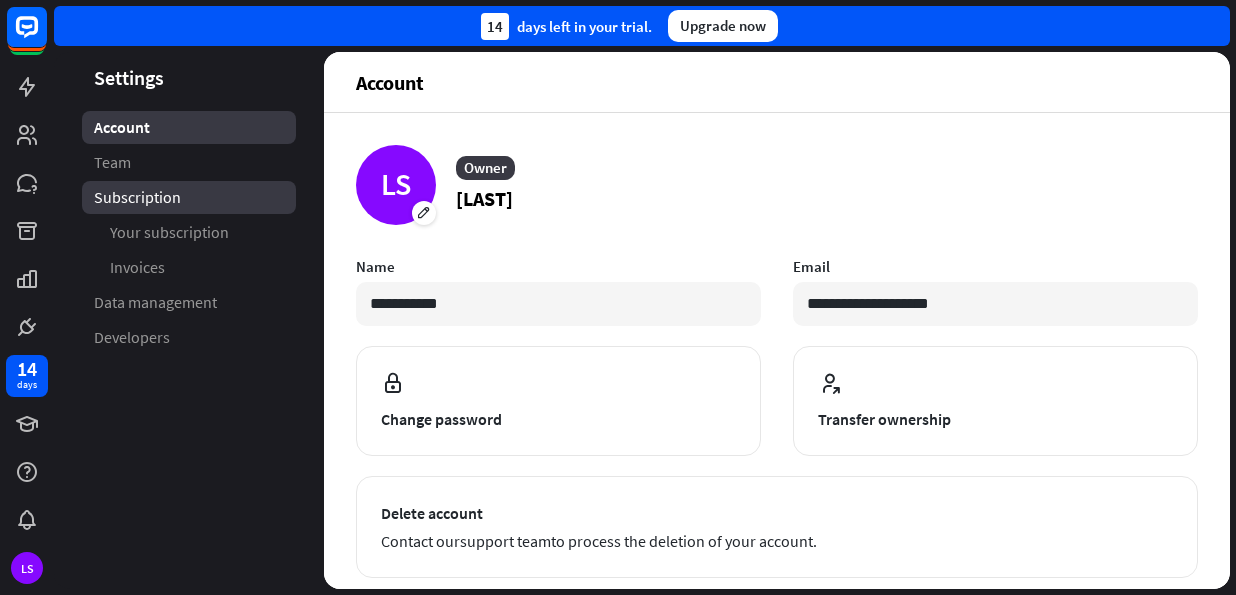 click on "Subscription" at bounding box center [189, 197] 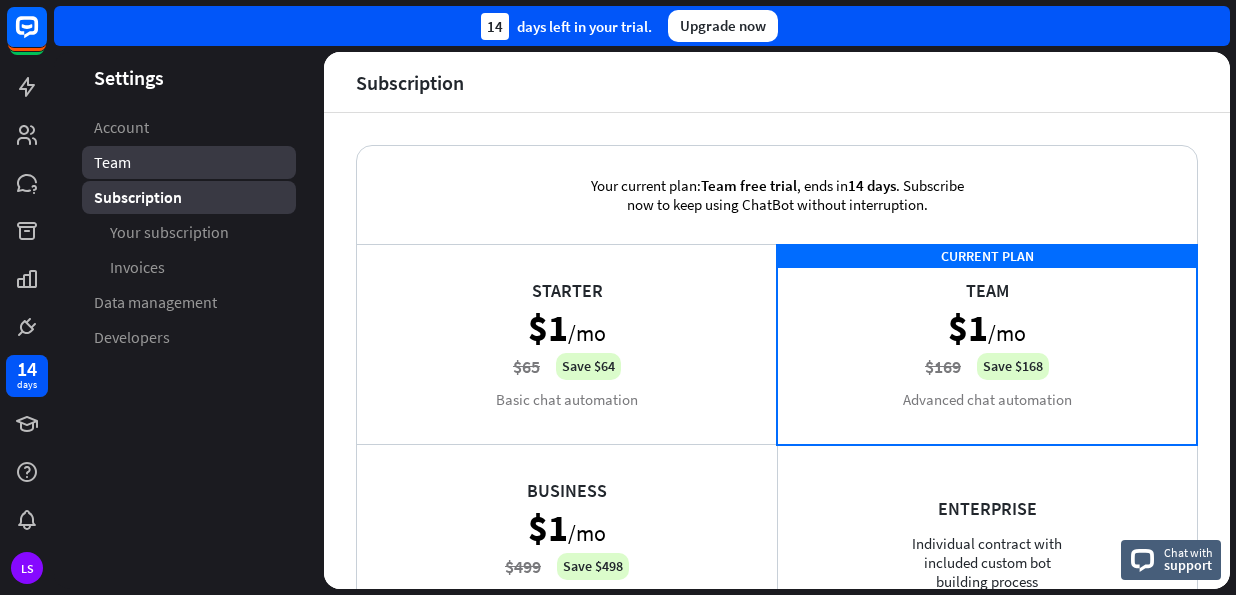 click on "Team" at bounding box center (189, 162) 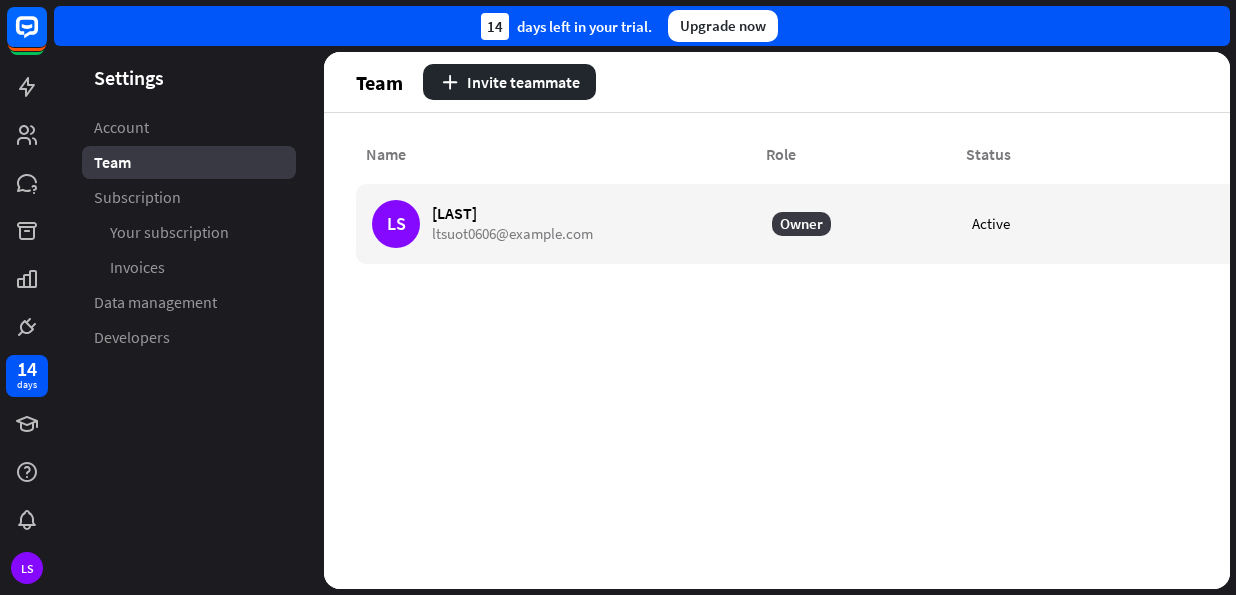 click on "Account" at bounding box center (189, 127) 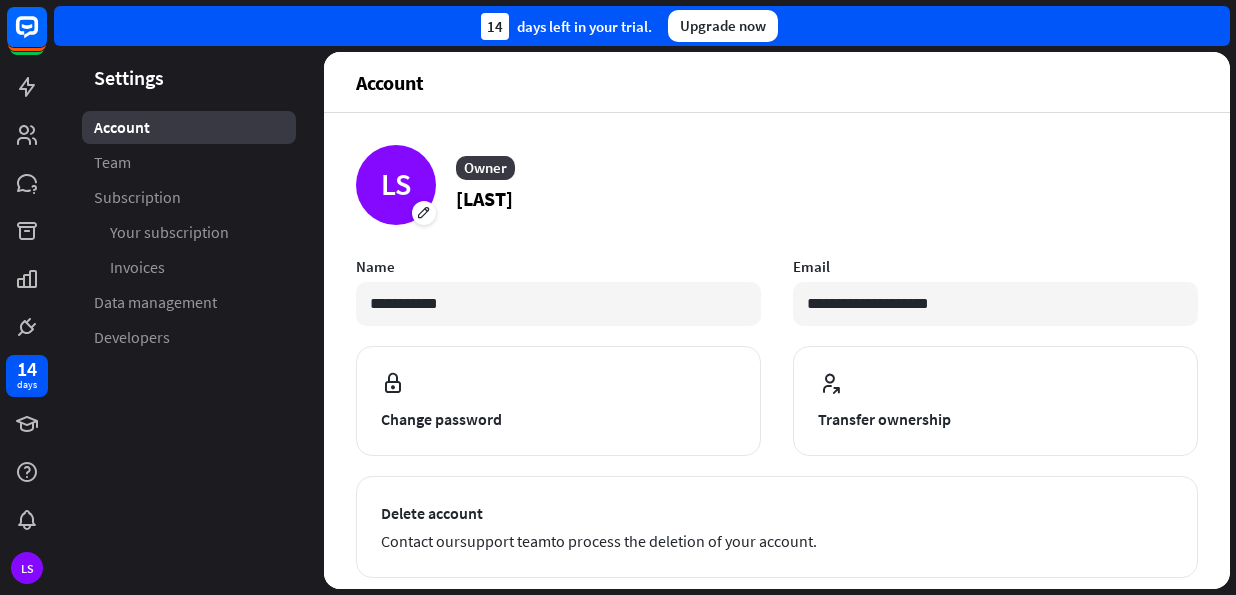 click on "Account" at bounding box center [777, 82] 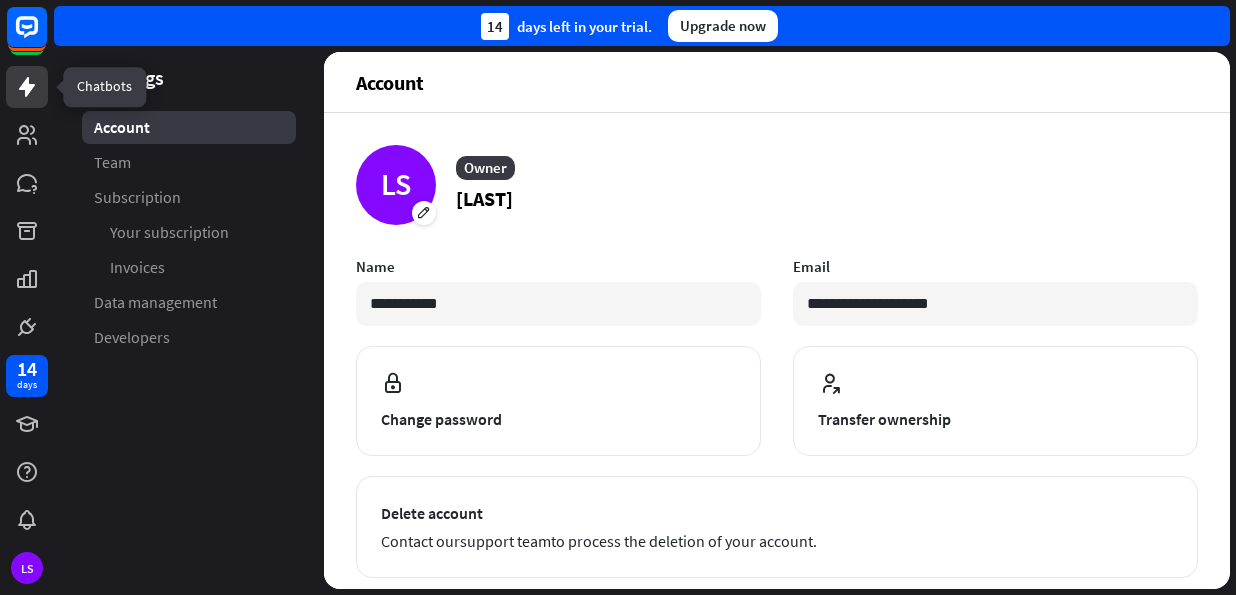 click 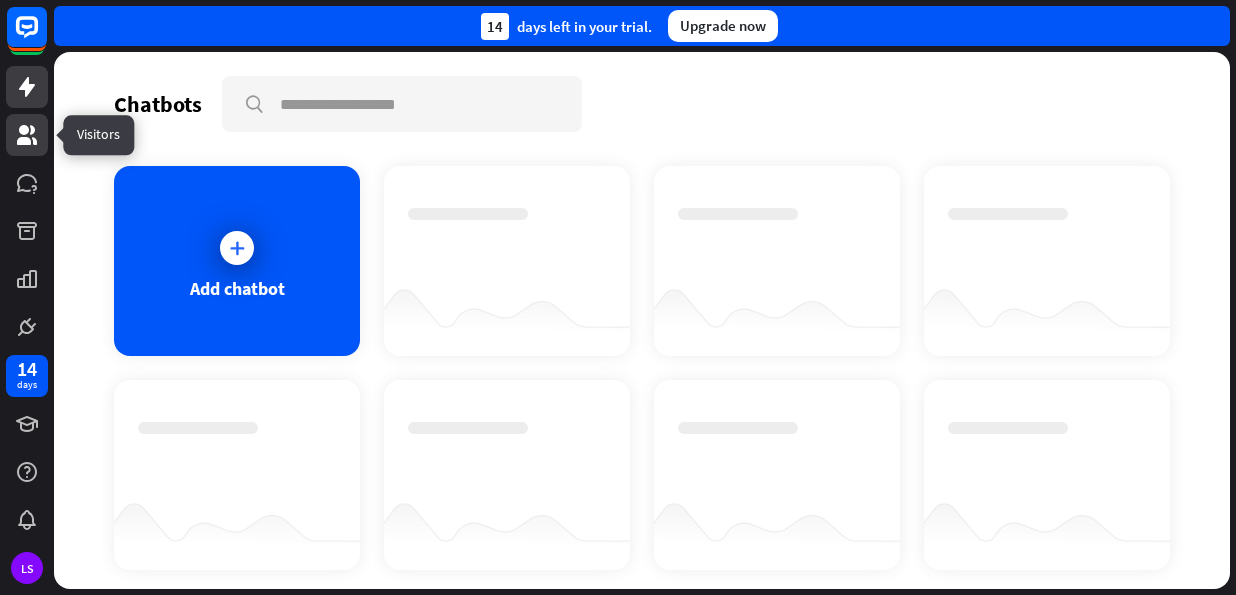 click at bounding box center [27, 135] 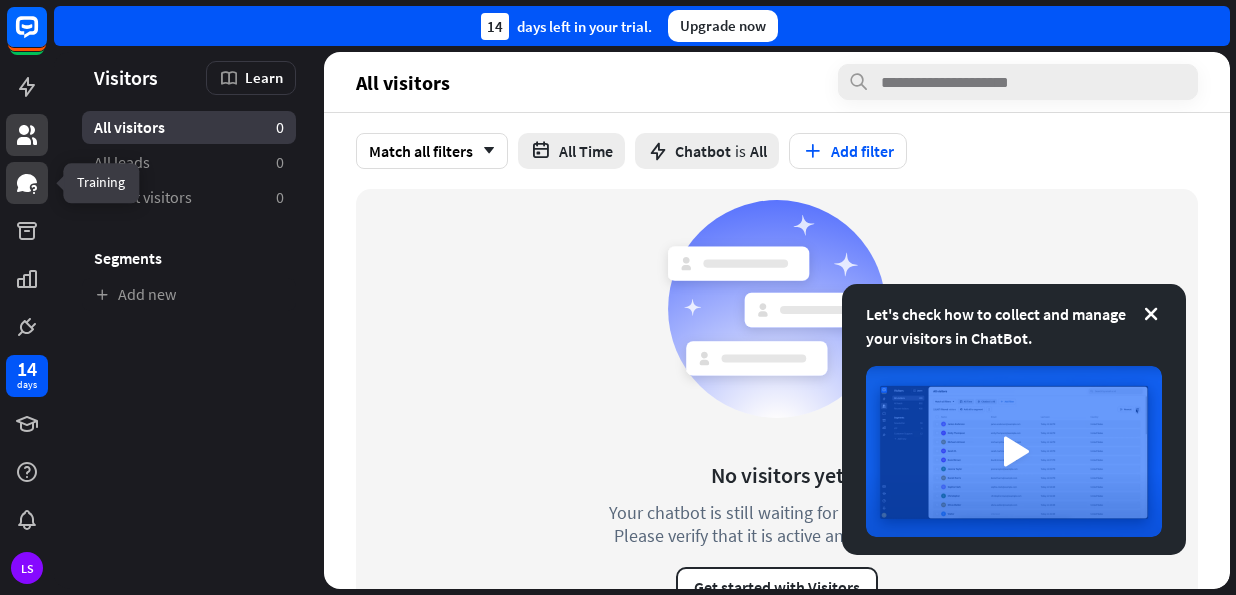 click at bounding box center [27, 183] 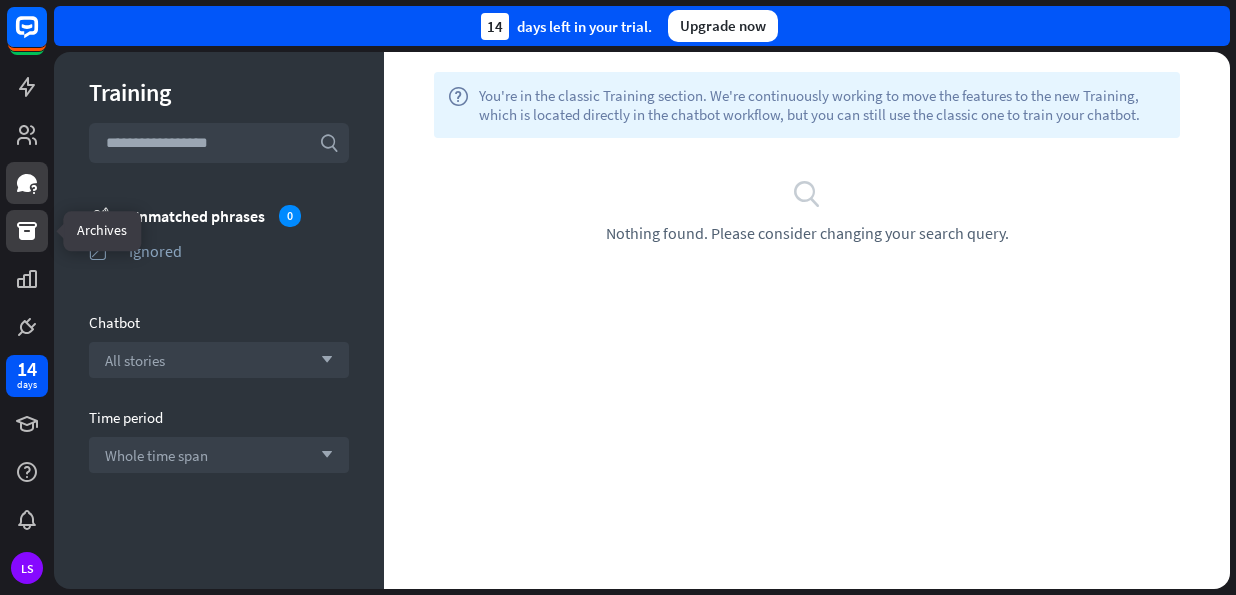 click 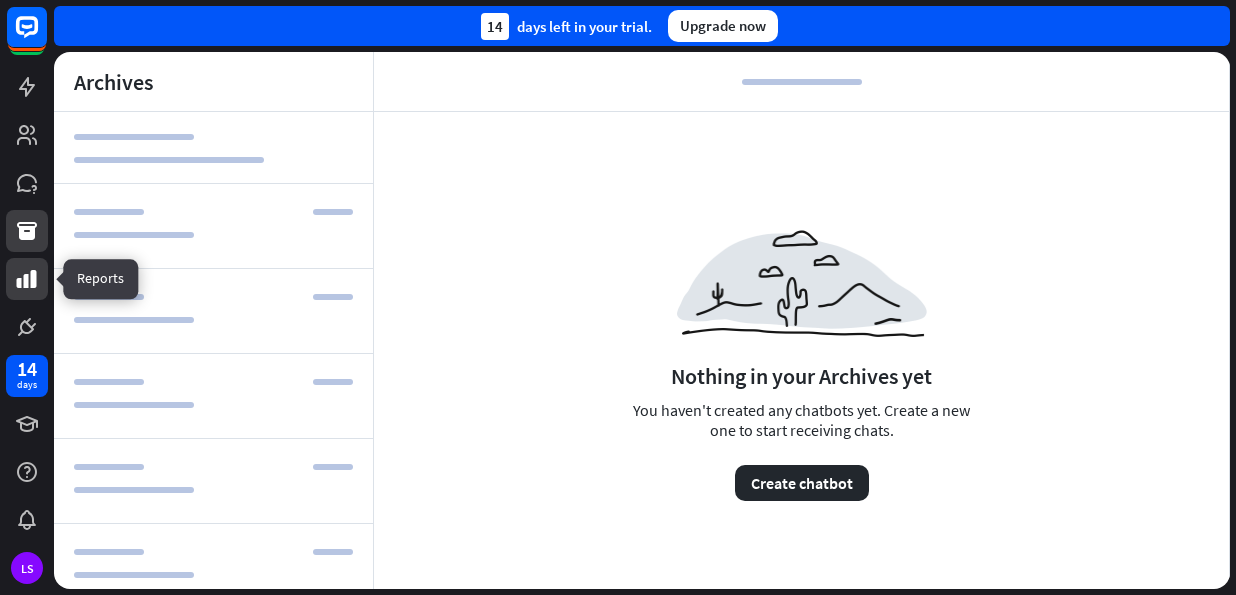 click 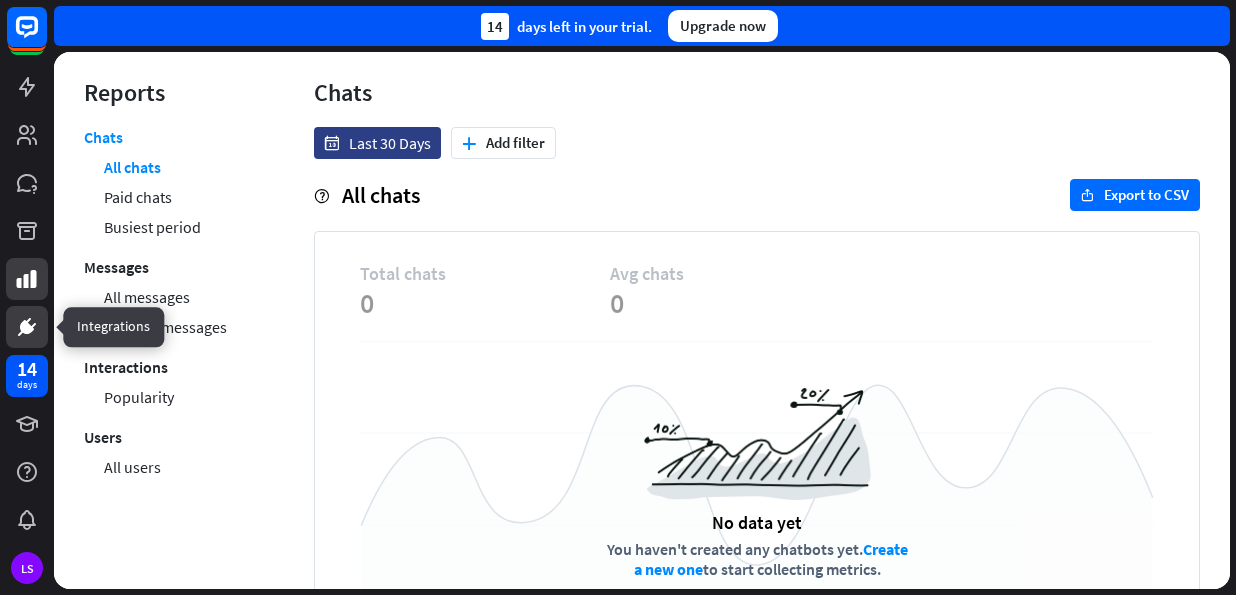 click at bounding box center (27, 327) 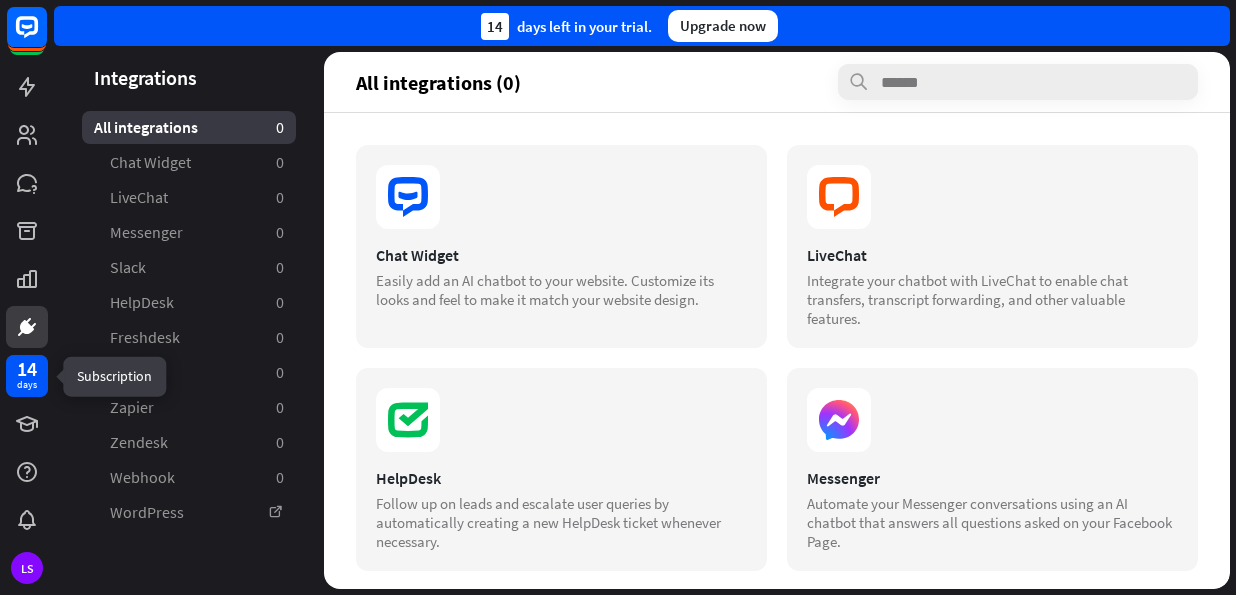 click on "14" at bounding box center [27, 369] 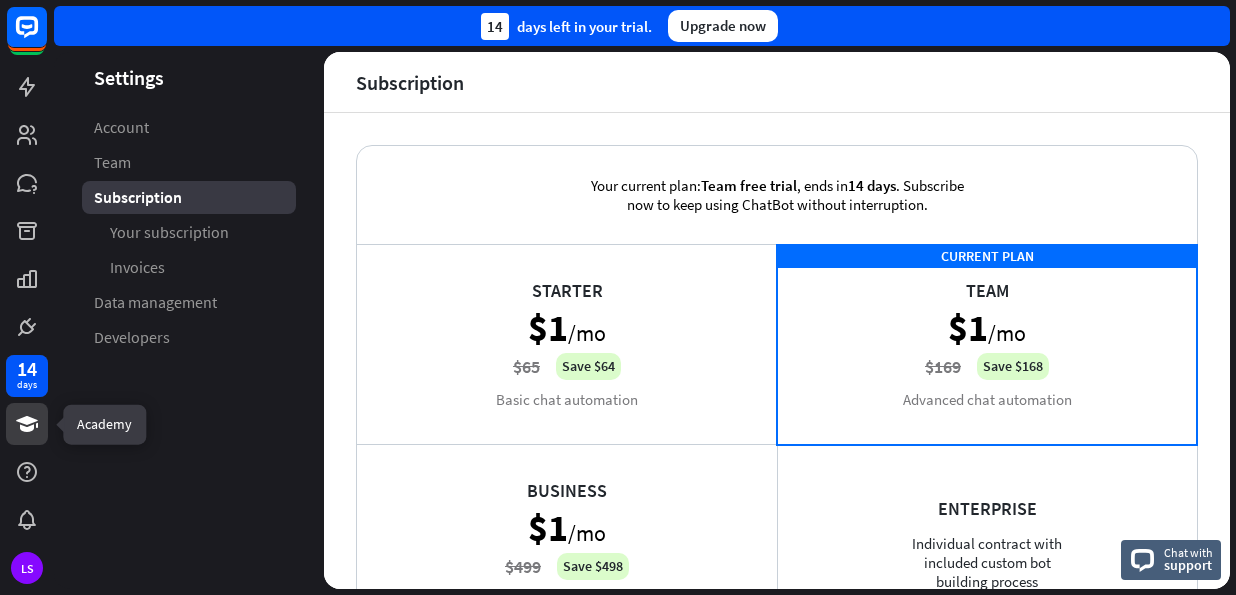 click 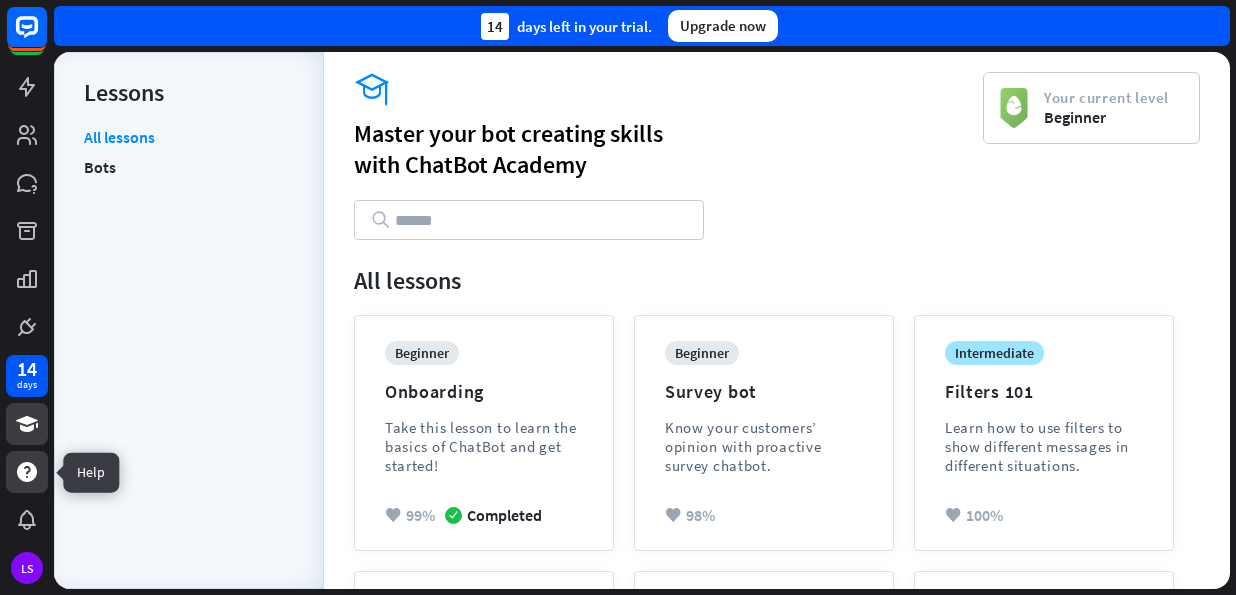 click 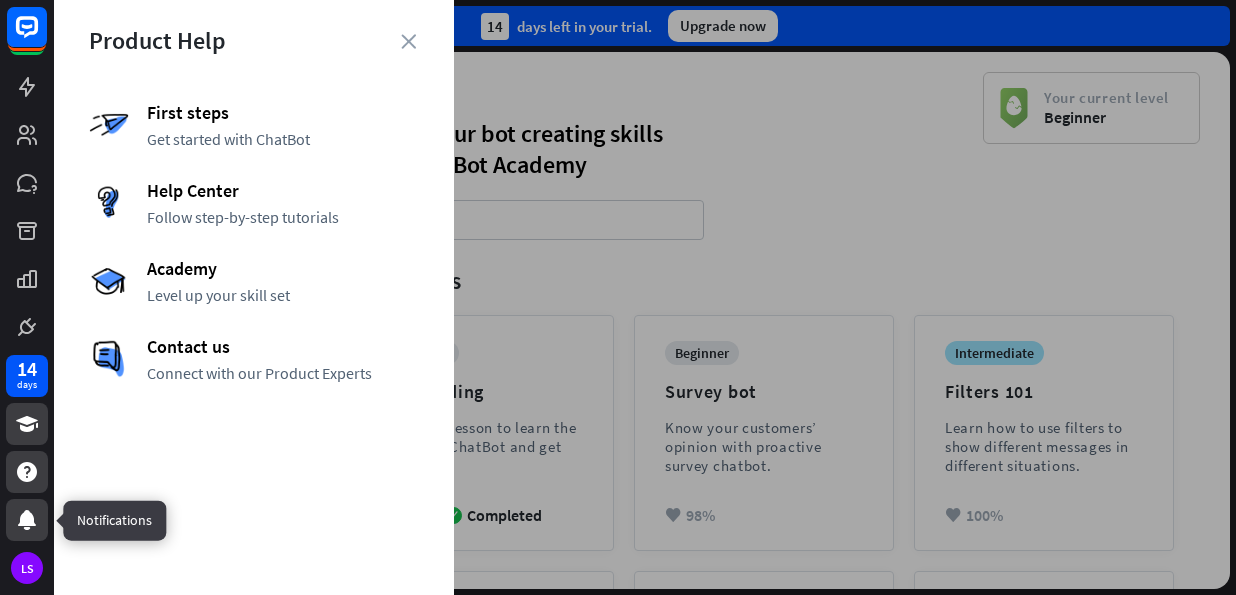 click 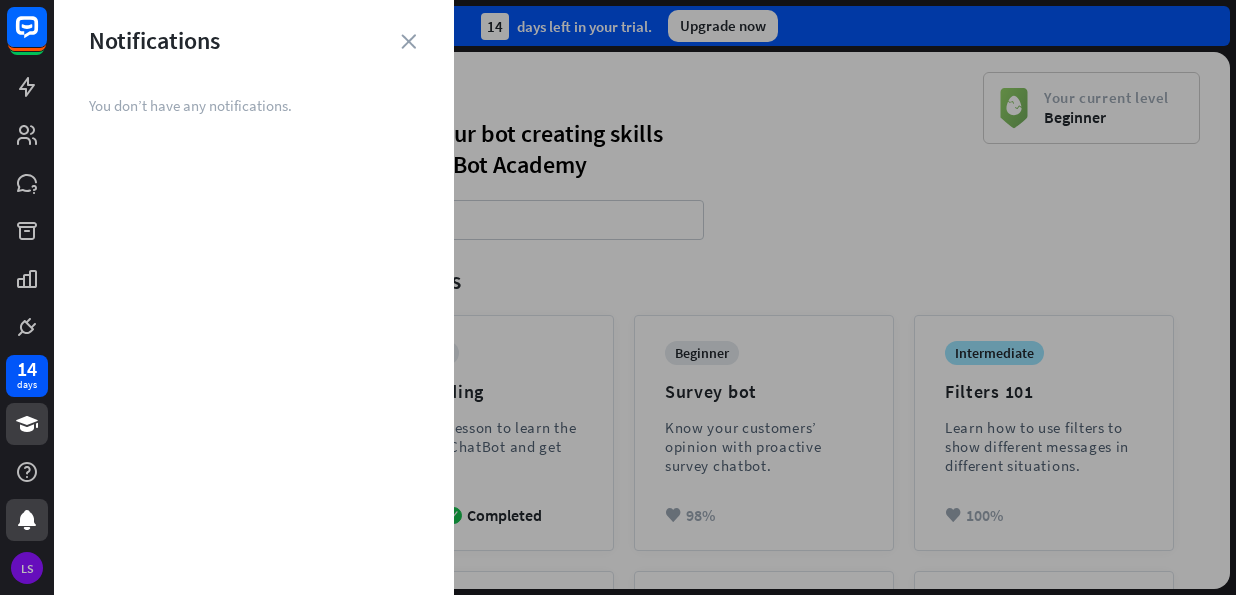 click on "LS" at bounding box center (27, 568) 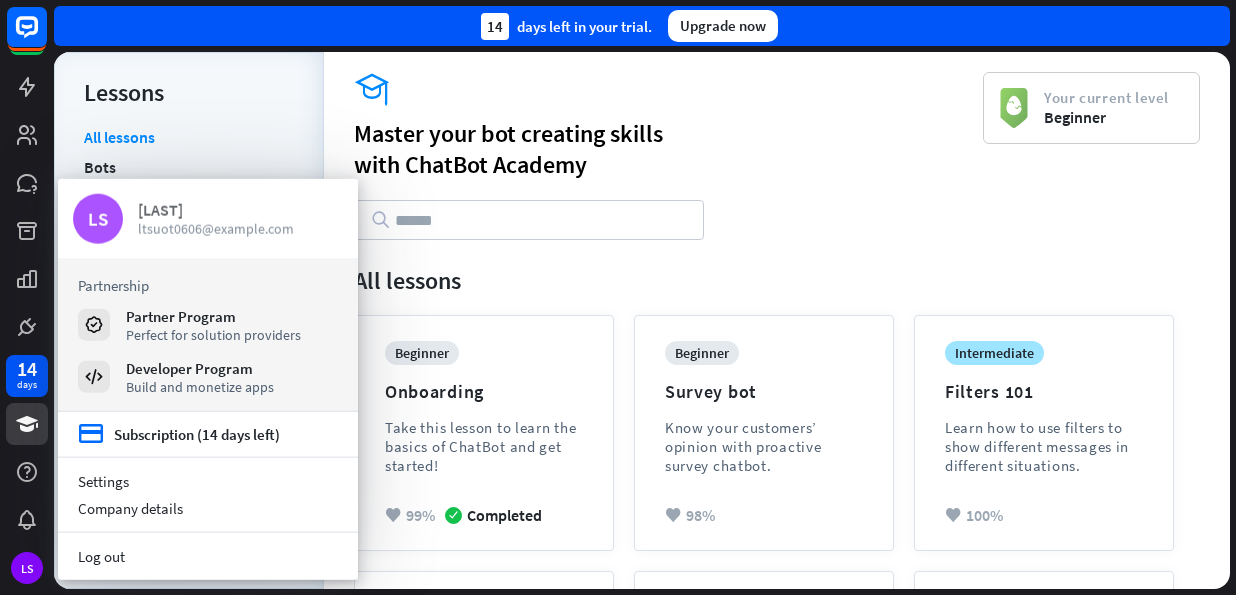 click on "[LAST]" at bounding box center (240, 210) 